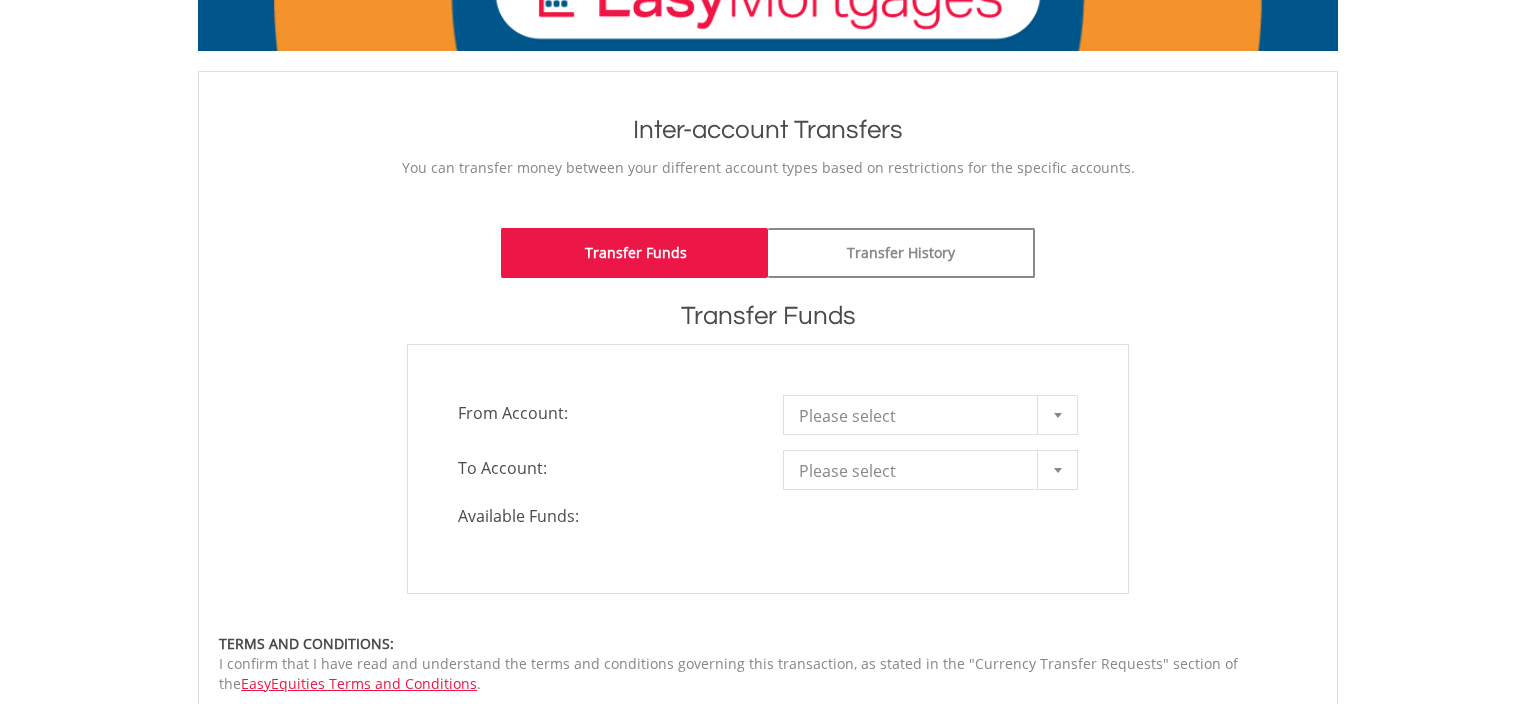 scroll, scrollTop: 211, scrollLeft: 0, axis: vertical 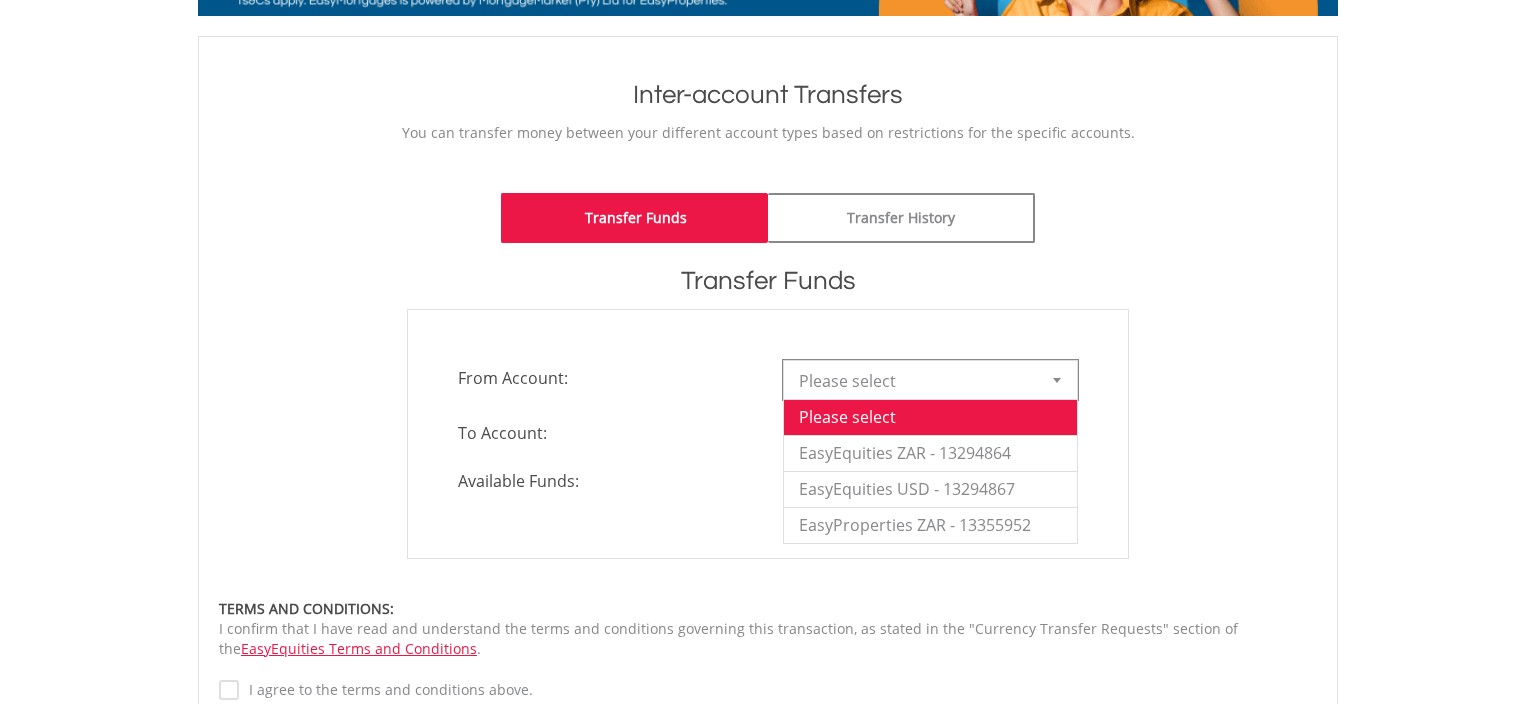 click at bounding box center [1057, 380] 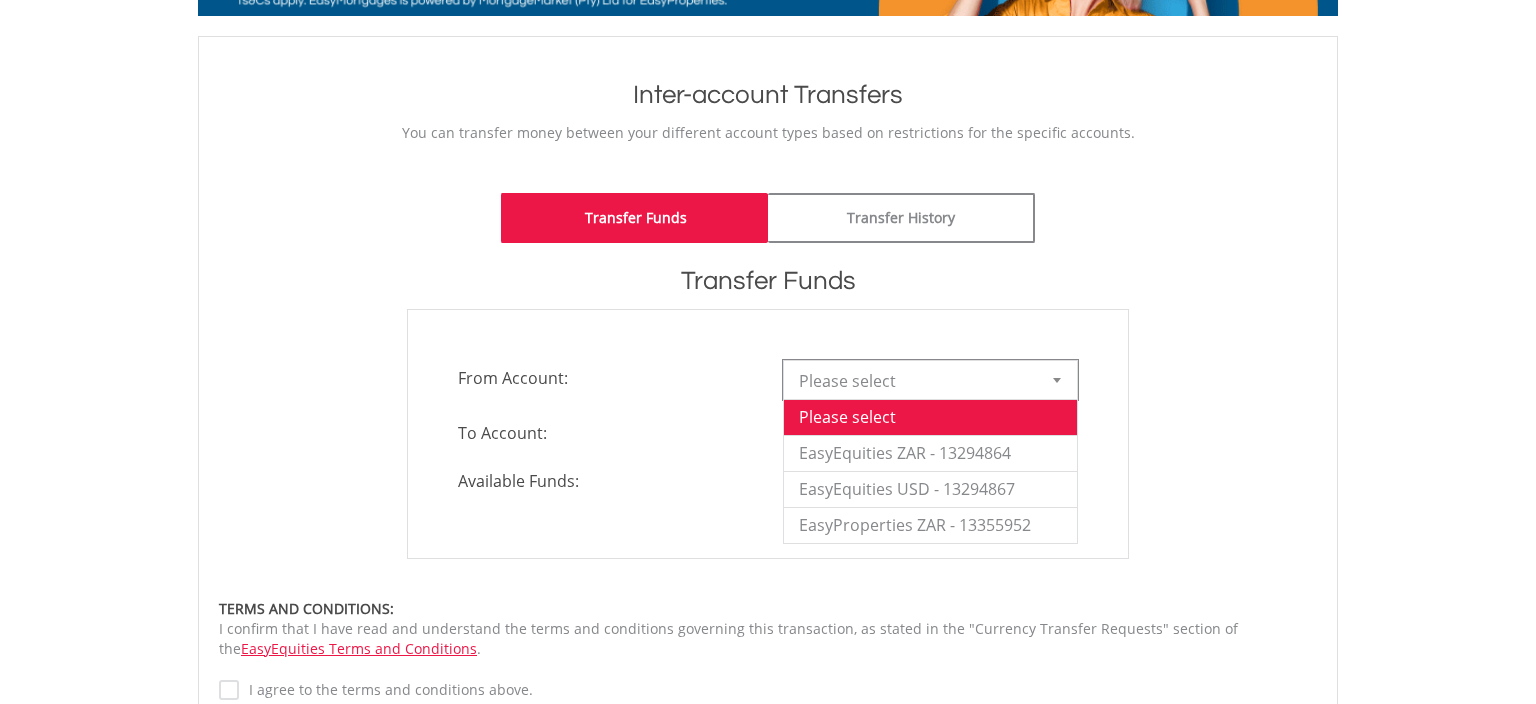 click on "My Investments
Invest Now
New Listings
Sell
My Recurring Investments
Pending Orders
Switch Unit Trusts
Vouchers
Buy a Voucher
Redeem a Voucher" at bounding box center (768, 473) 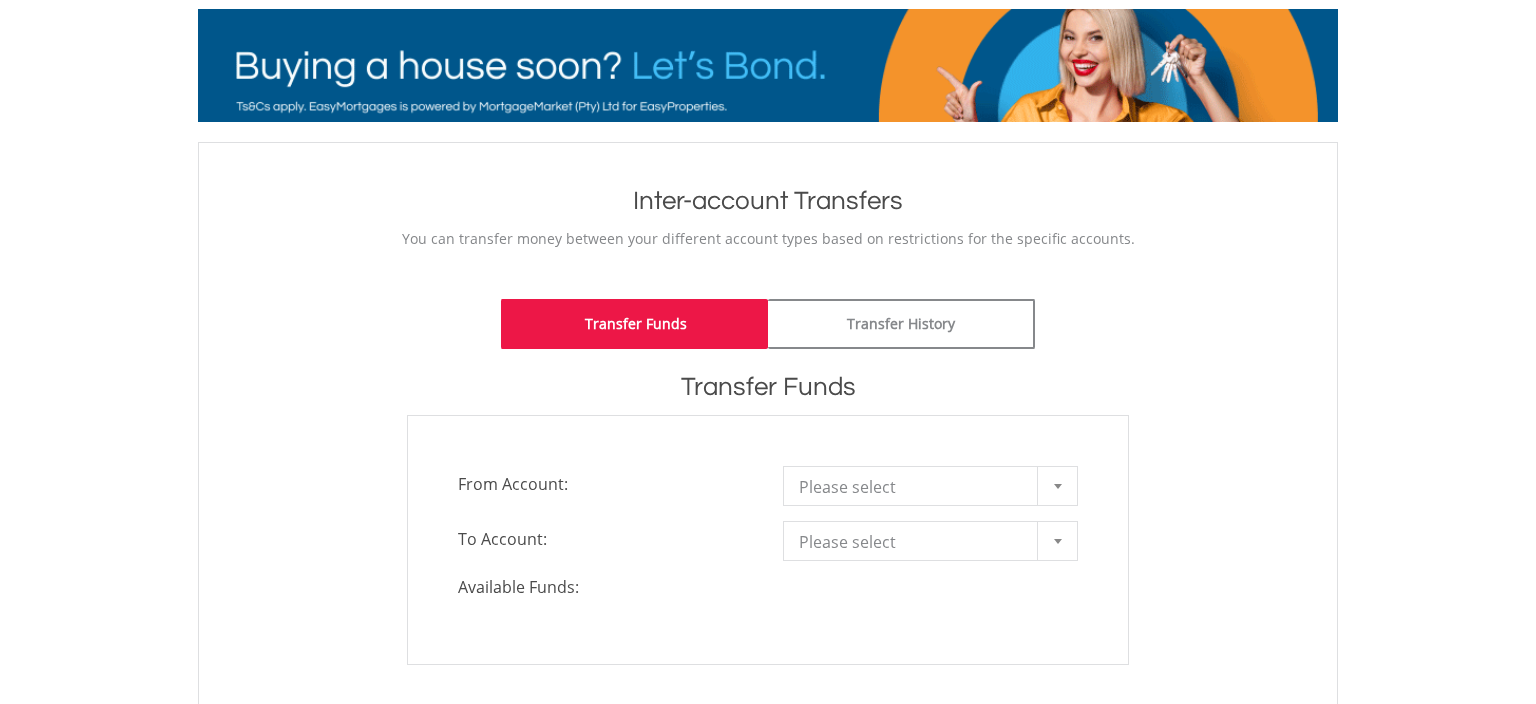scroll, scrollTop: 0, scrollLeft: 0, axis: both 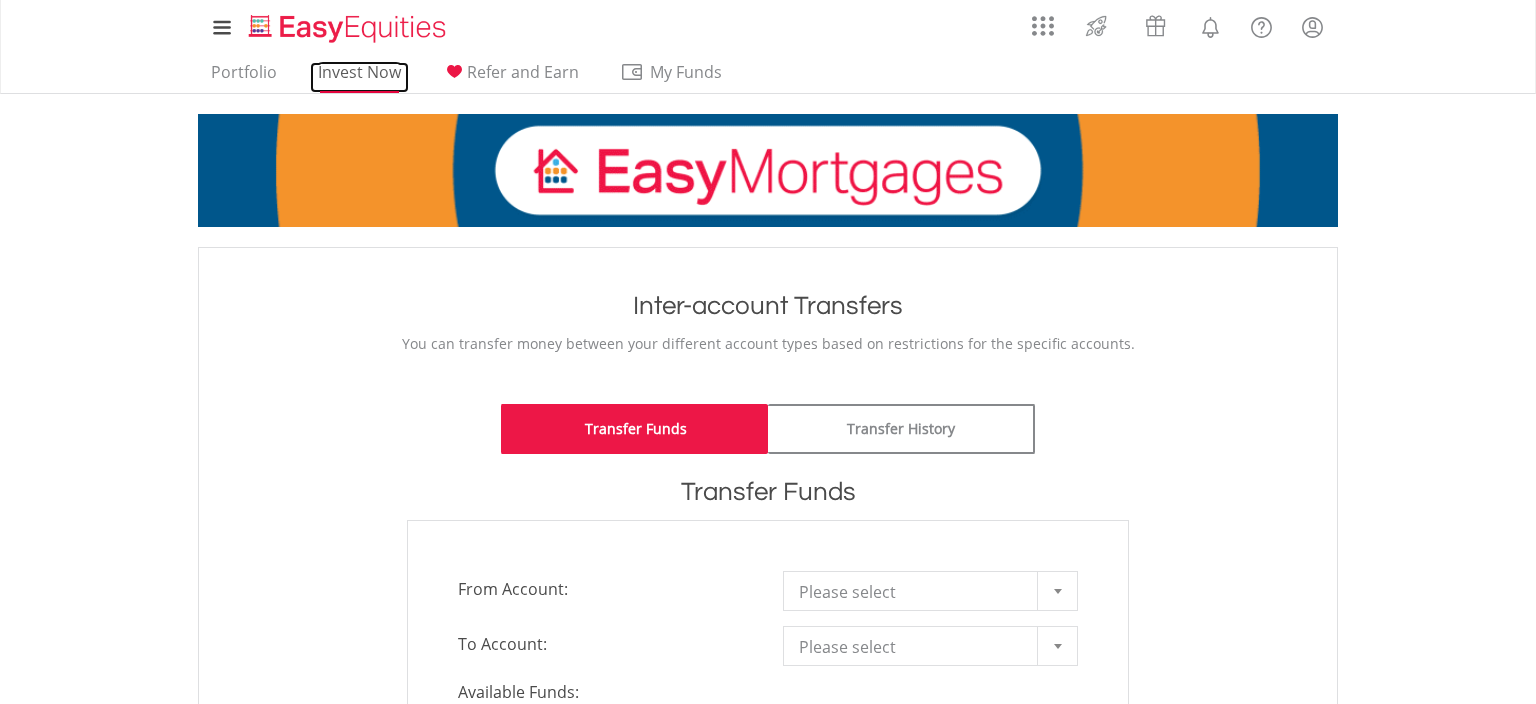 click on "Invest Now" at bounding box center (359, 77) 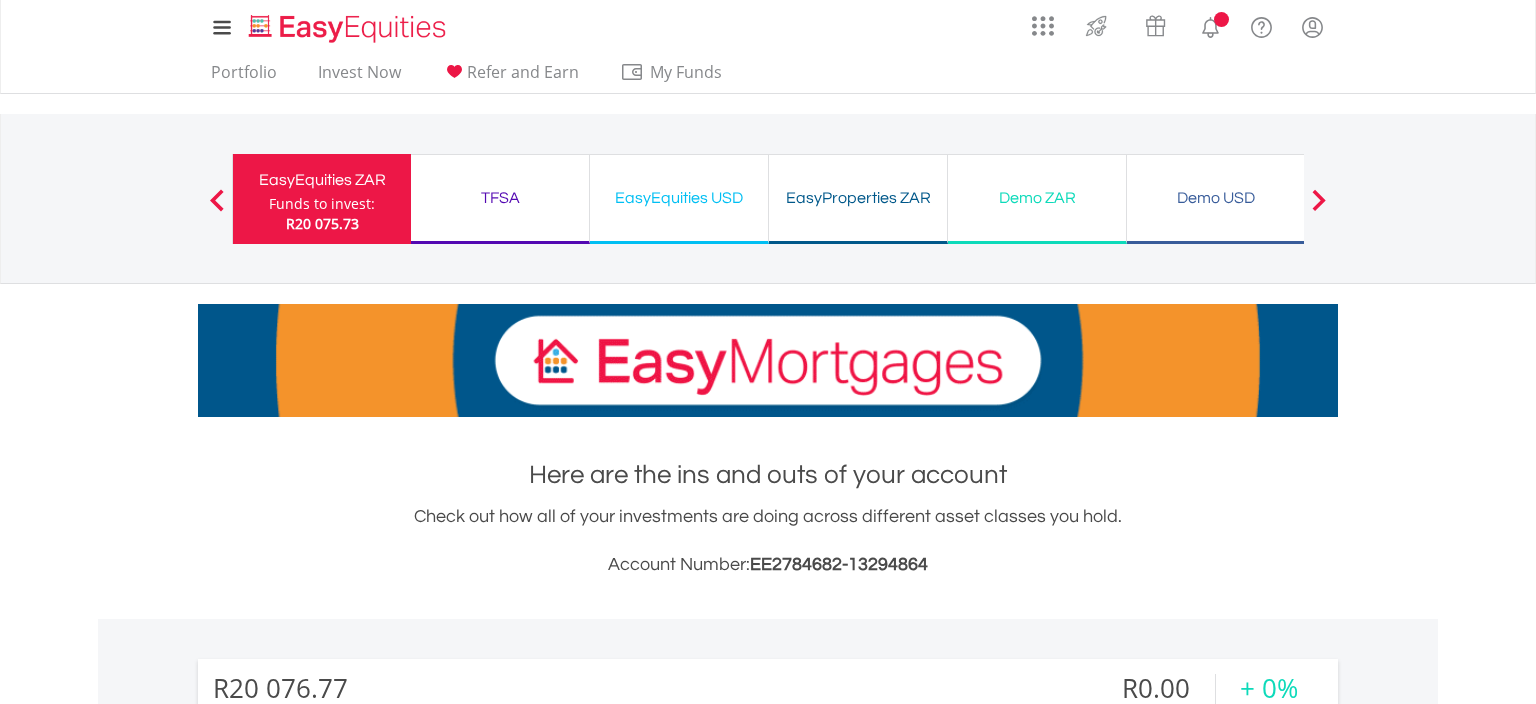 scroll, scrollTop: 0, scrollLeft: 0, axis: both 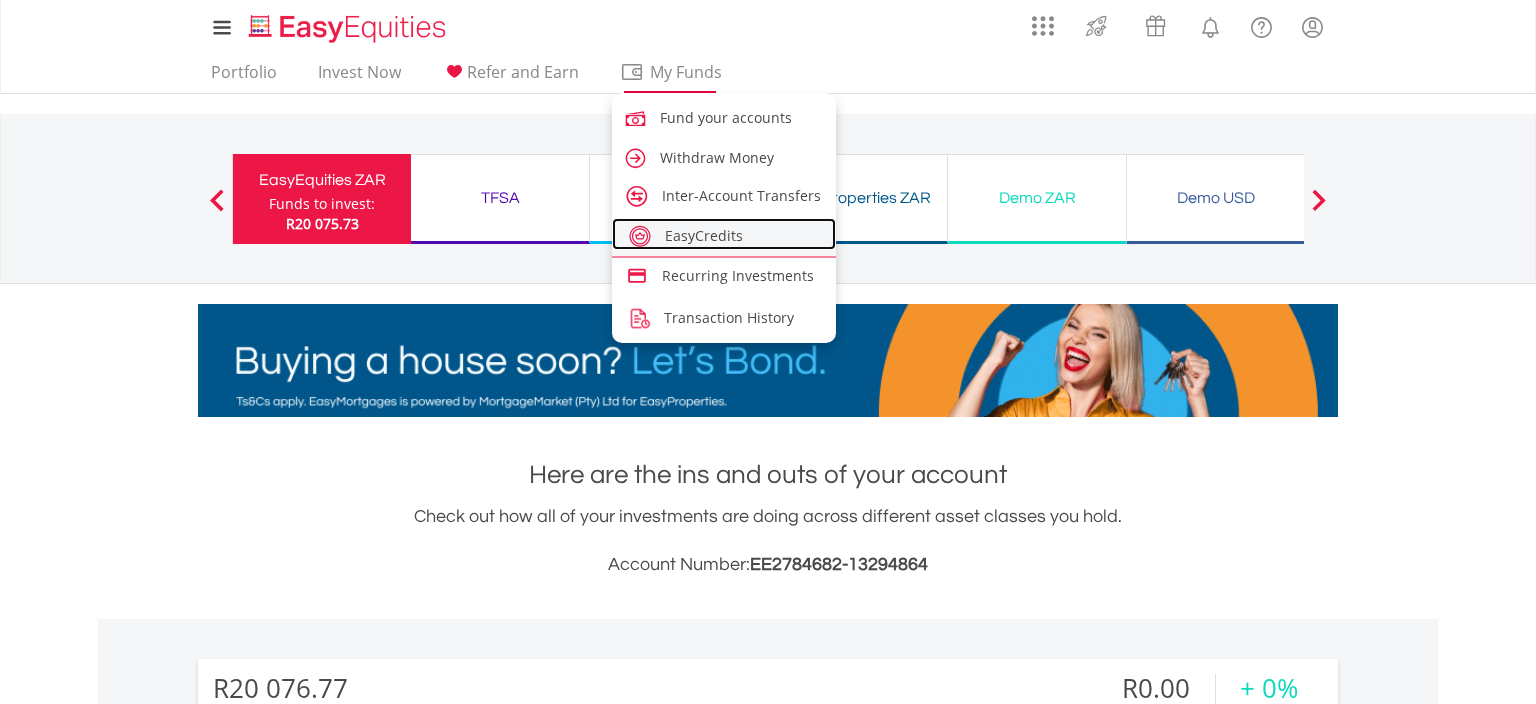 click on "EasyCredits" at bounding box center [704, 235] 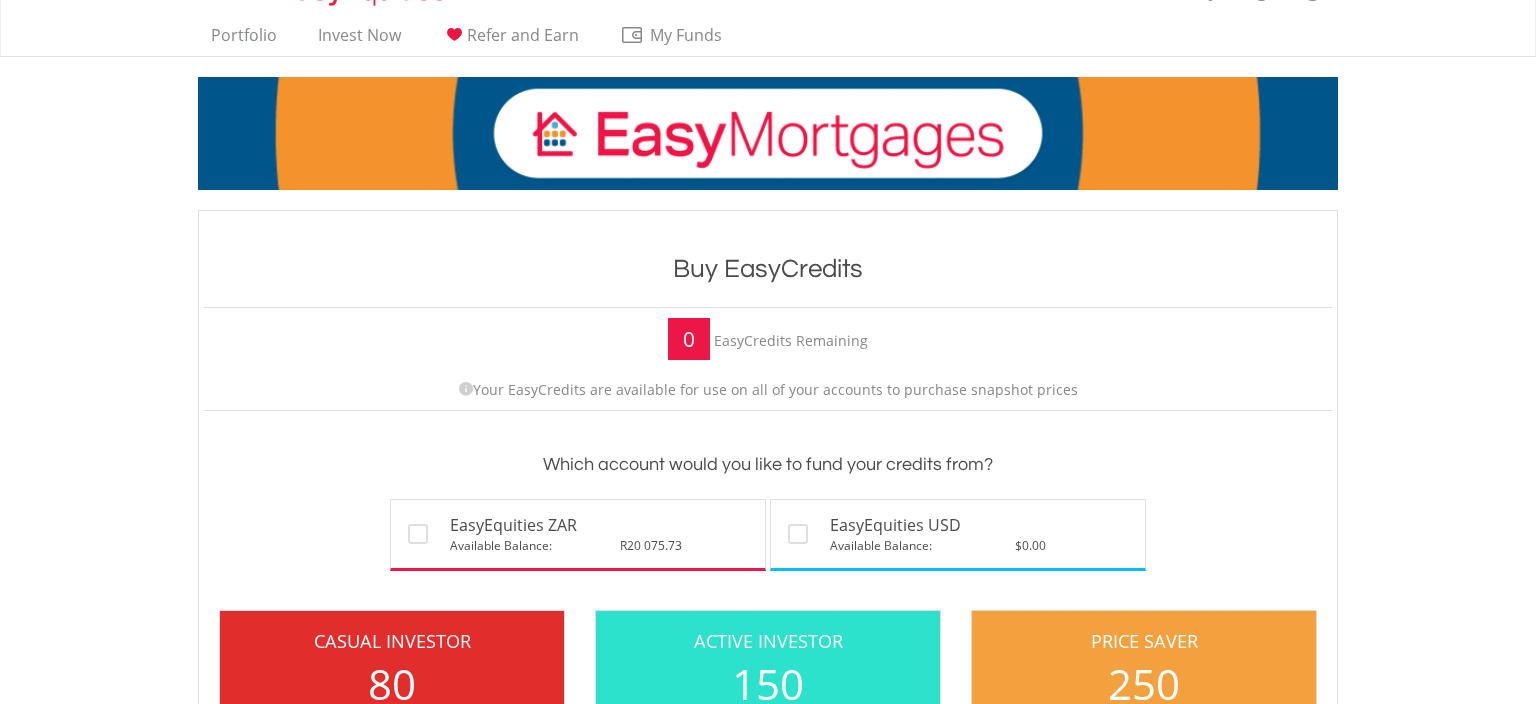scroll, scrollTop: 0, scrollLeft: 0, axis: both 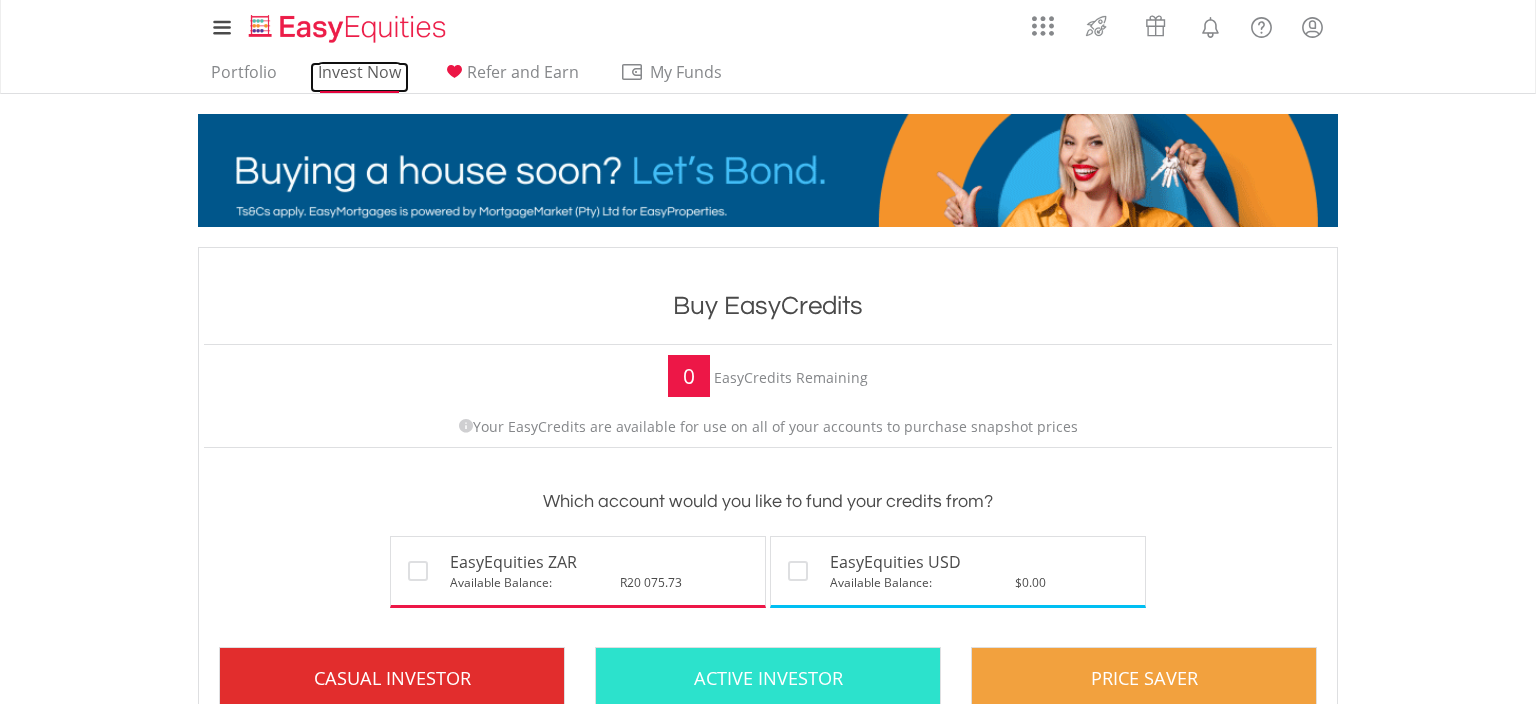 click on "Invest Now" at bounding box center (359, 77) 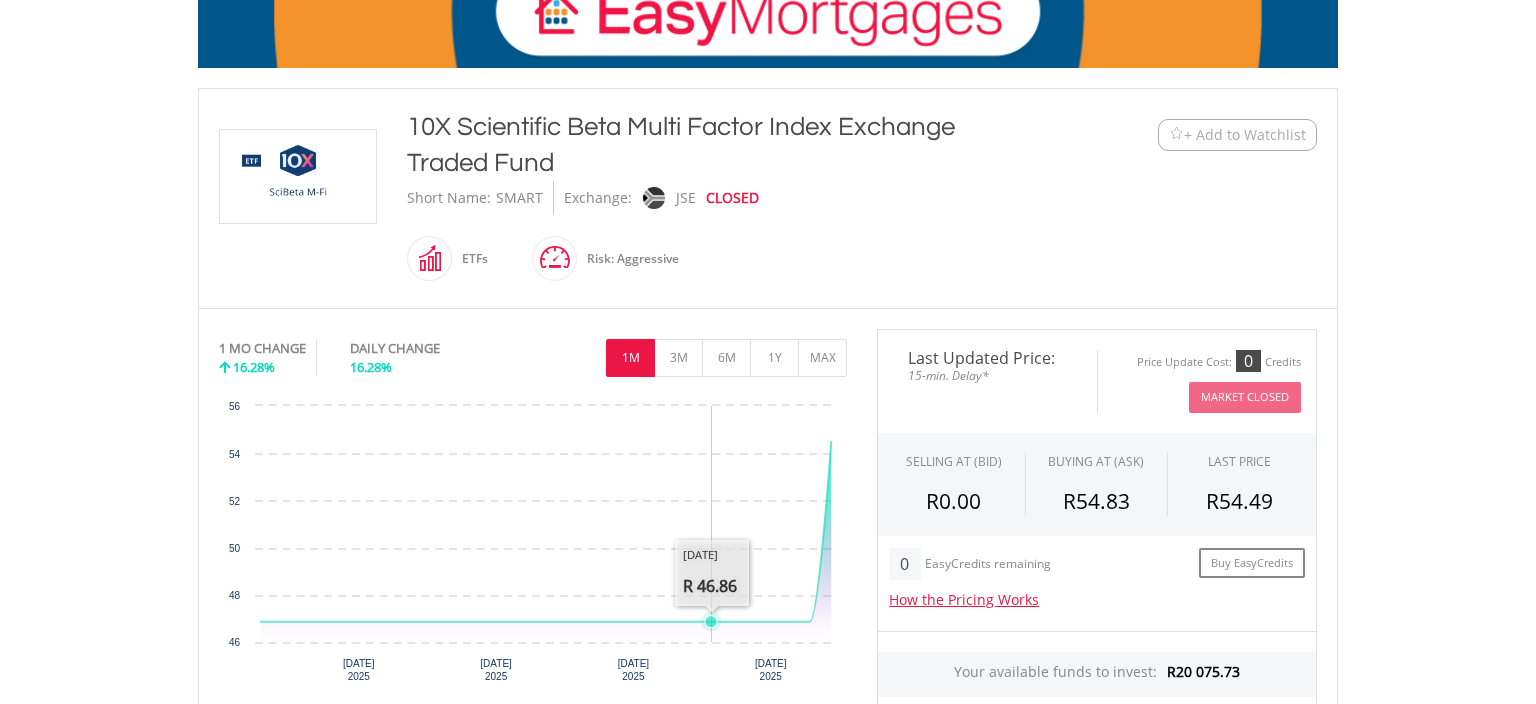 scroll, scrollTop: 316, scrollLeft: 0, axis: vertical 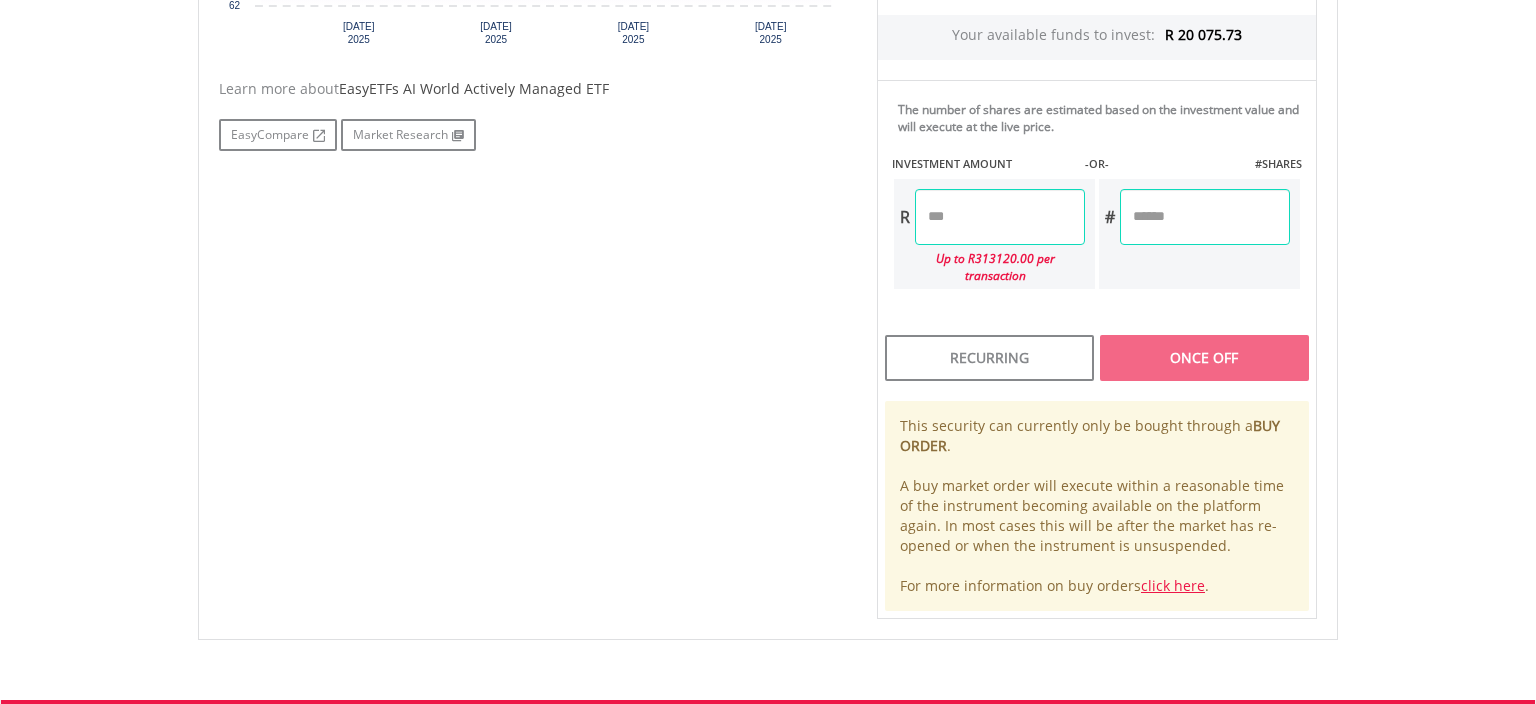 click on "Once Off" at bounding box center [1204, 358] 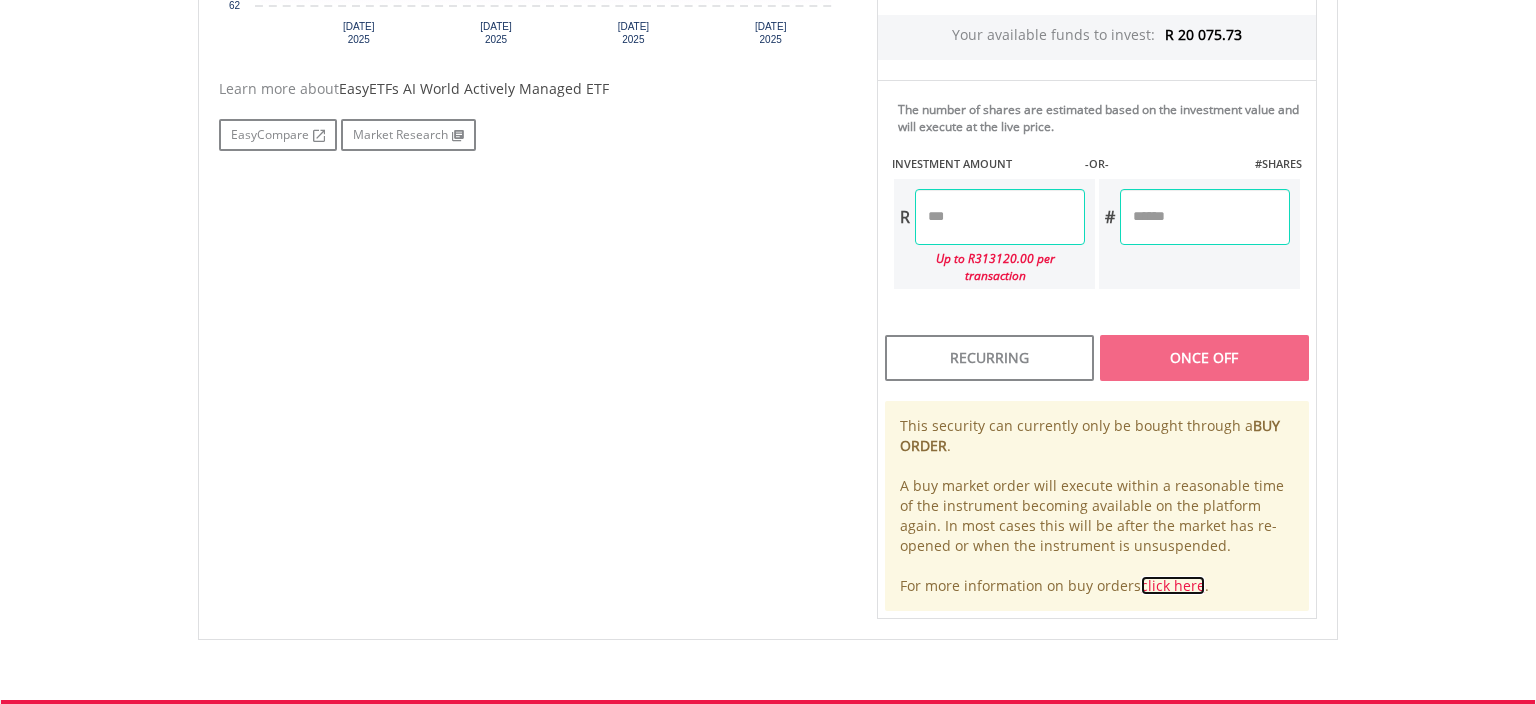 click on "click here" at bounding box center [1173, 585] 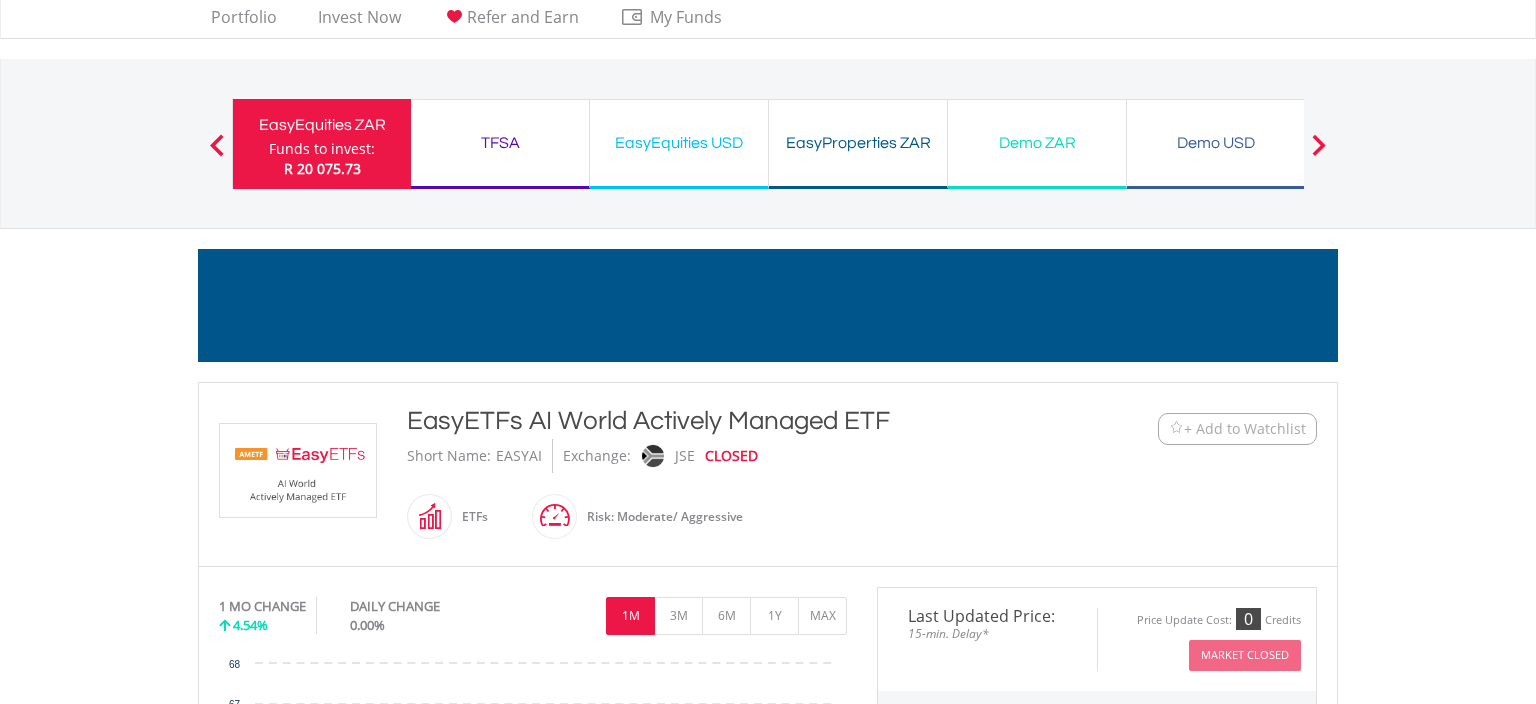 scroll, scrollTop: 0, scrollLeft: 0, axis: both 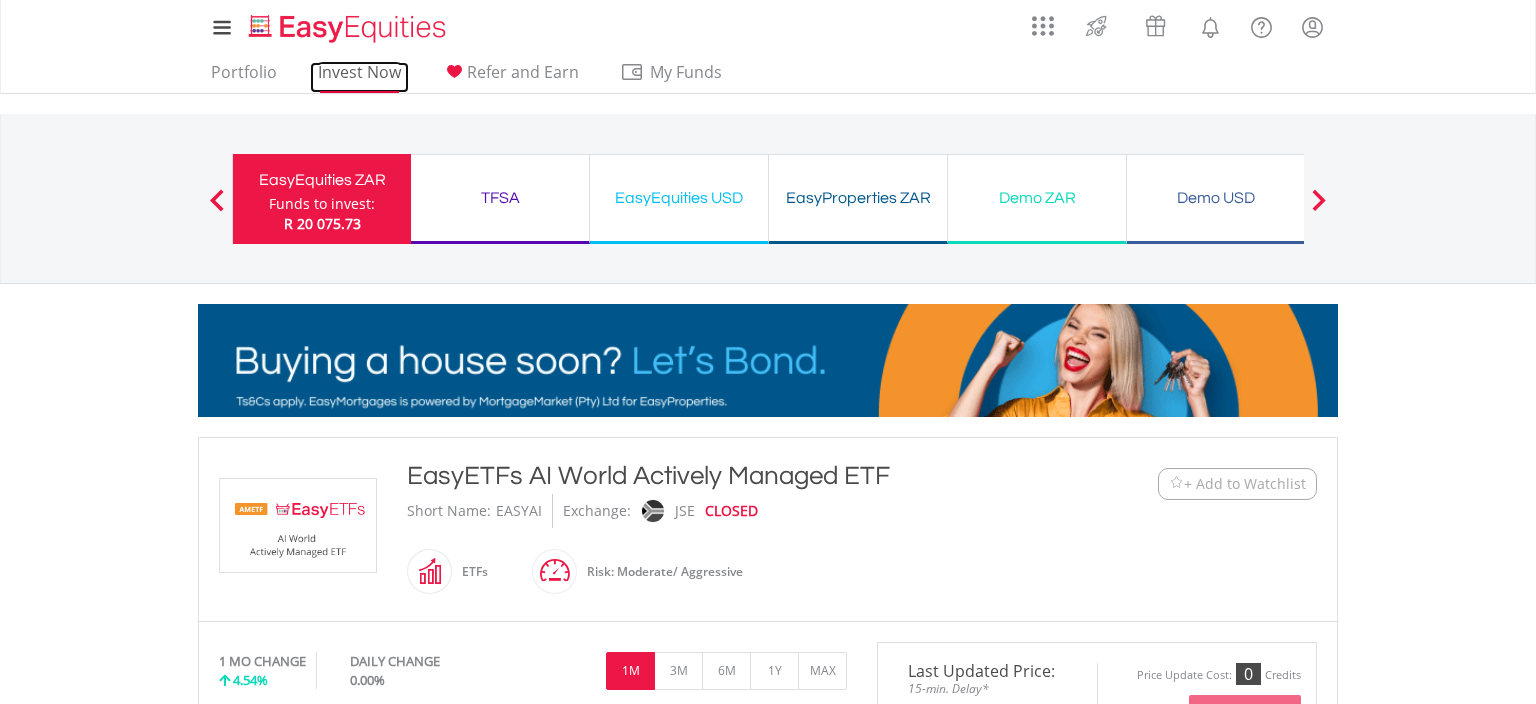 click on "Invest Now" at bounding box center (359, 77) 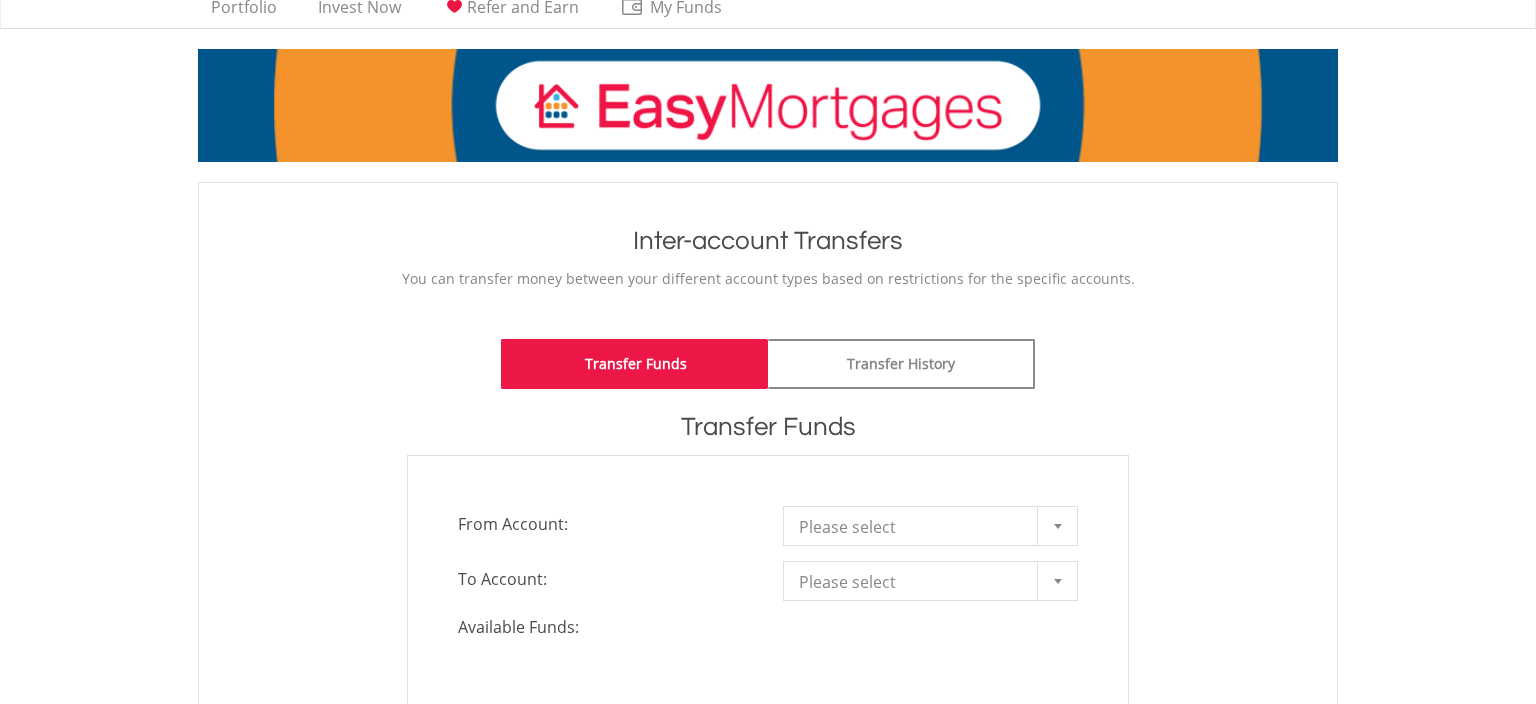 scroll, scrollTop: 105, scrollLeft: 0, axis: vertical 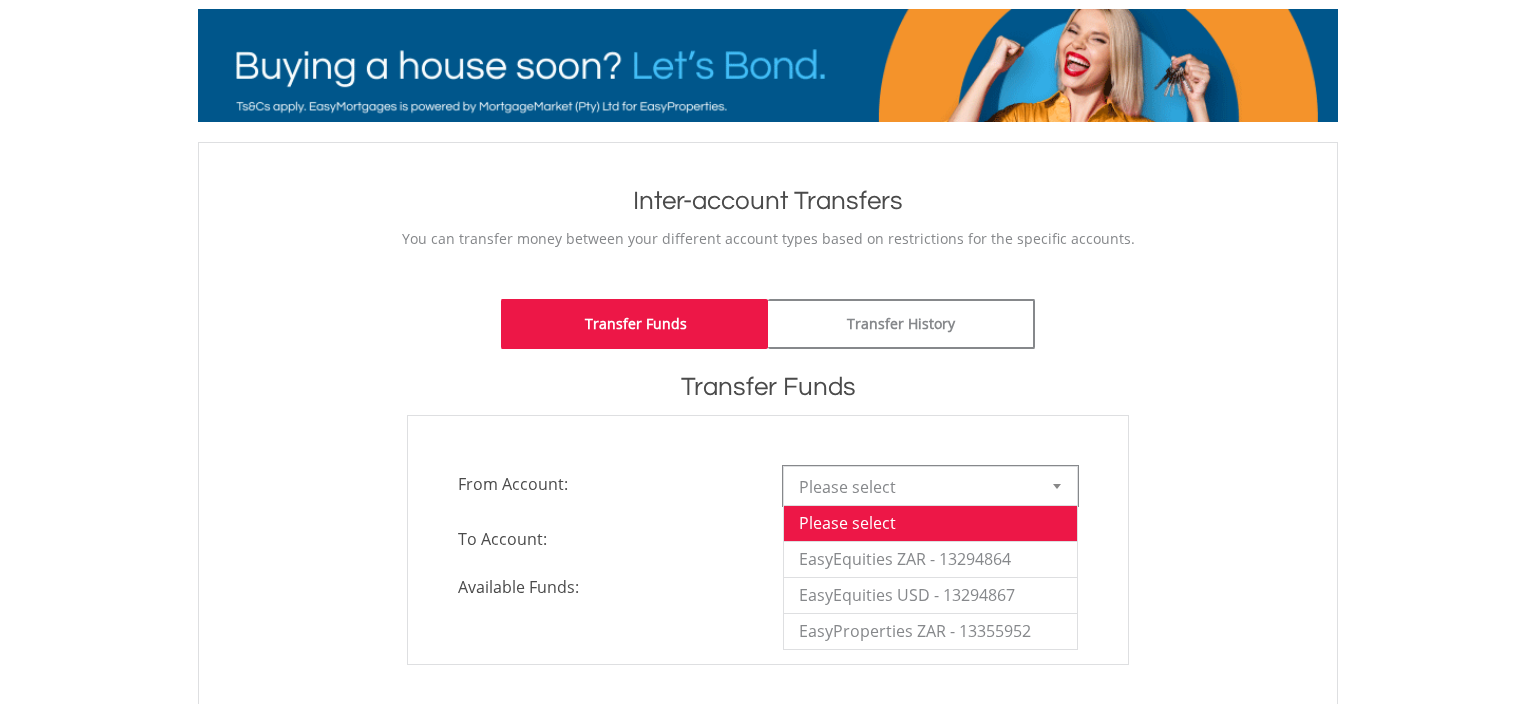 click at bounding box center (1057, 486) 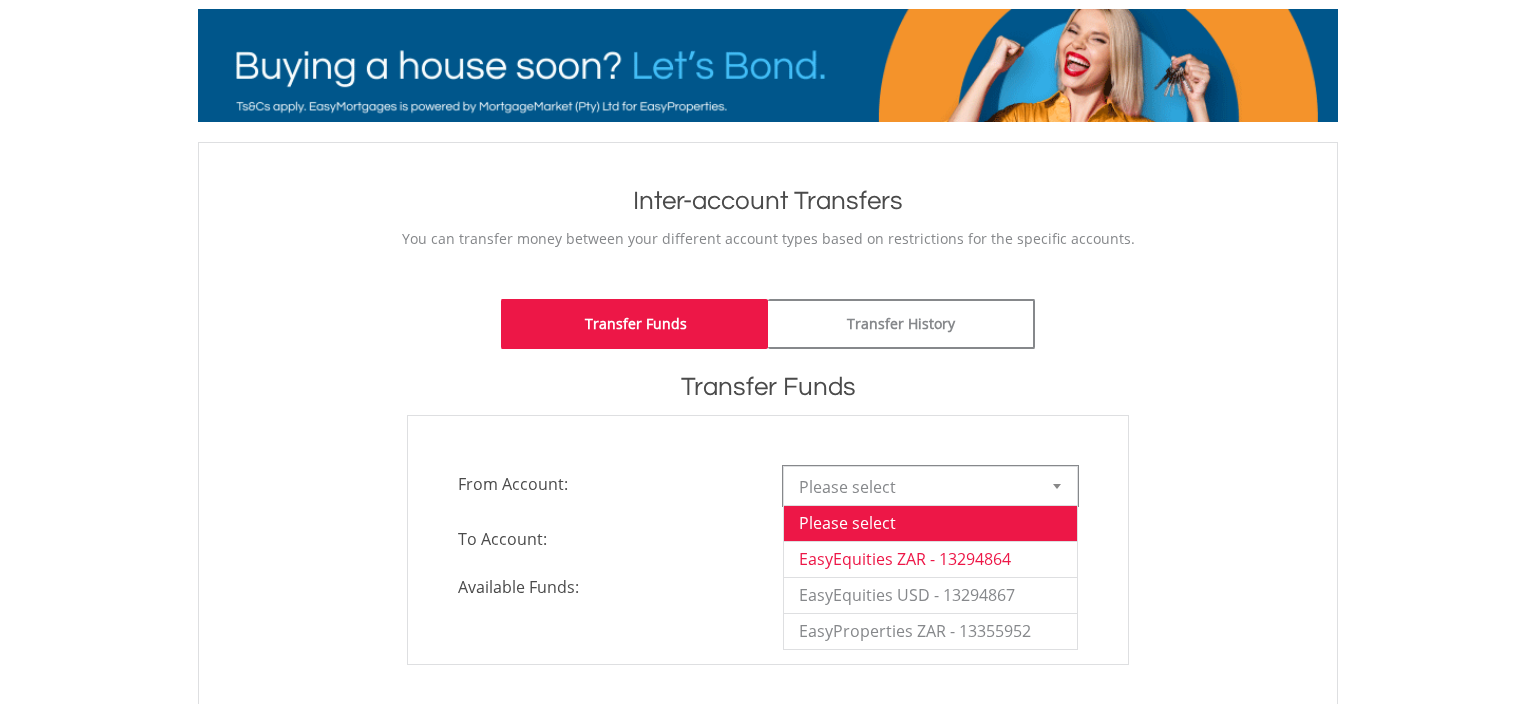 click on "EasyEquities ZAR - 13294864" at bounding box center (930, 559) 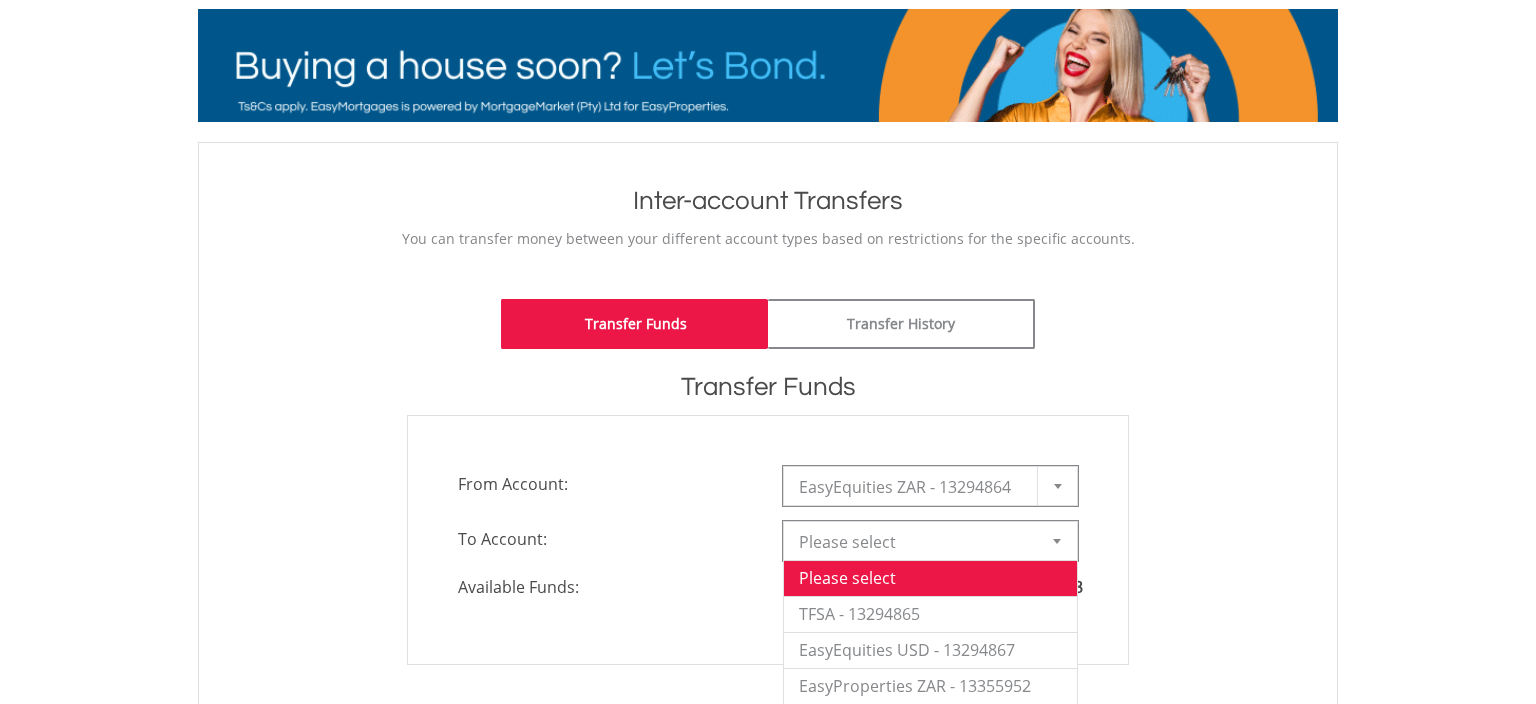 click at bounding box center (1057, 541) 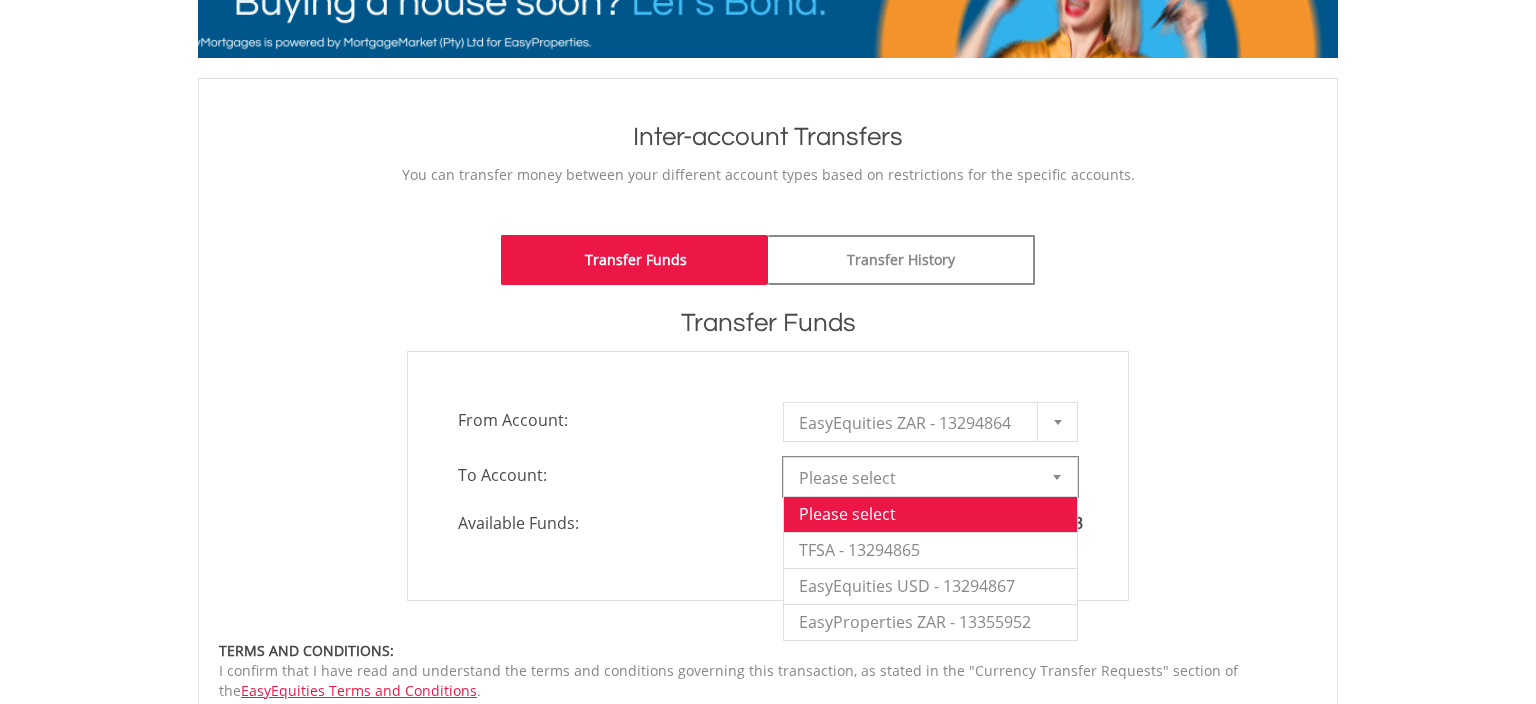 scroll, scrollTop: 211, scrollLeft: 0, axis: vertical 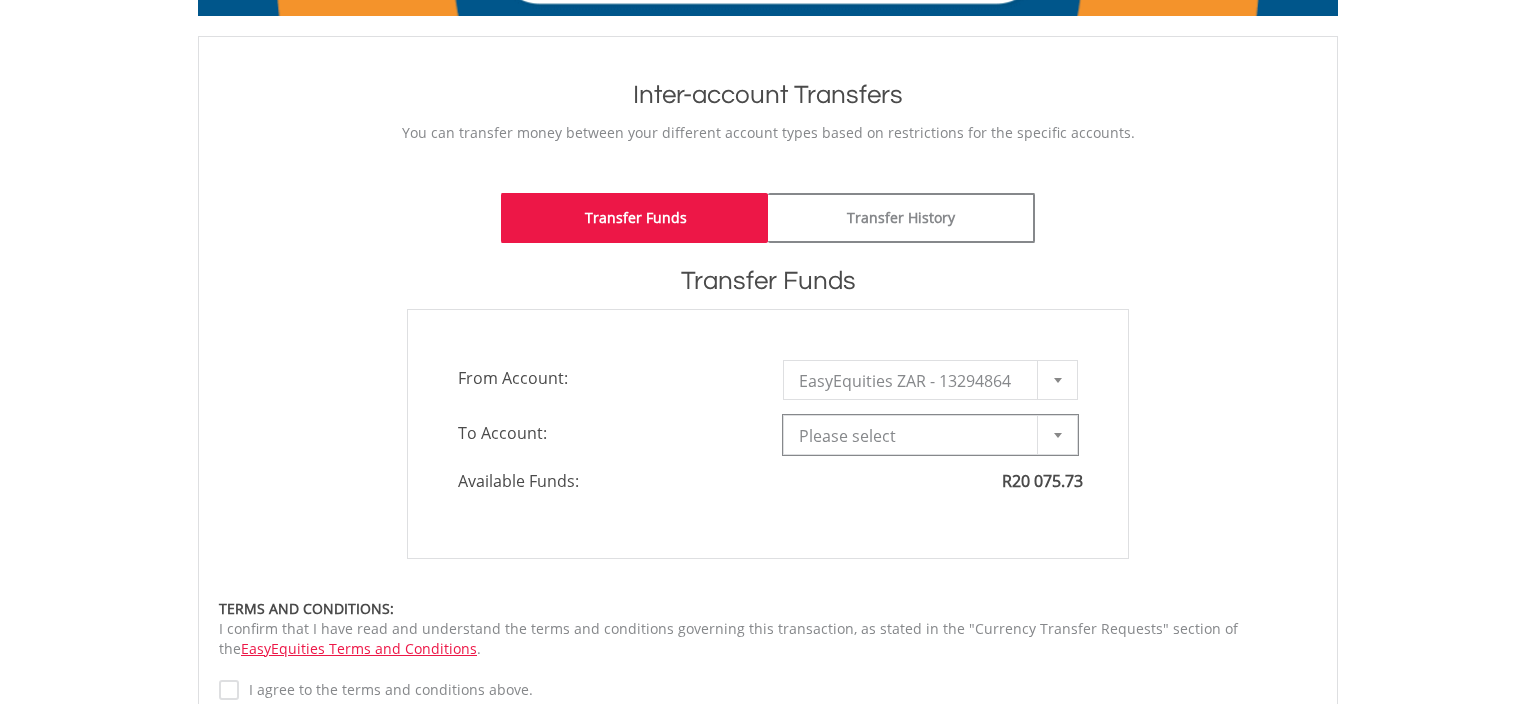 click at bounding box center (1058, 435) 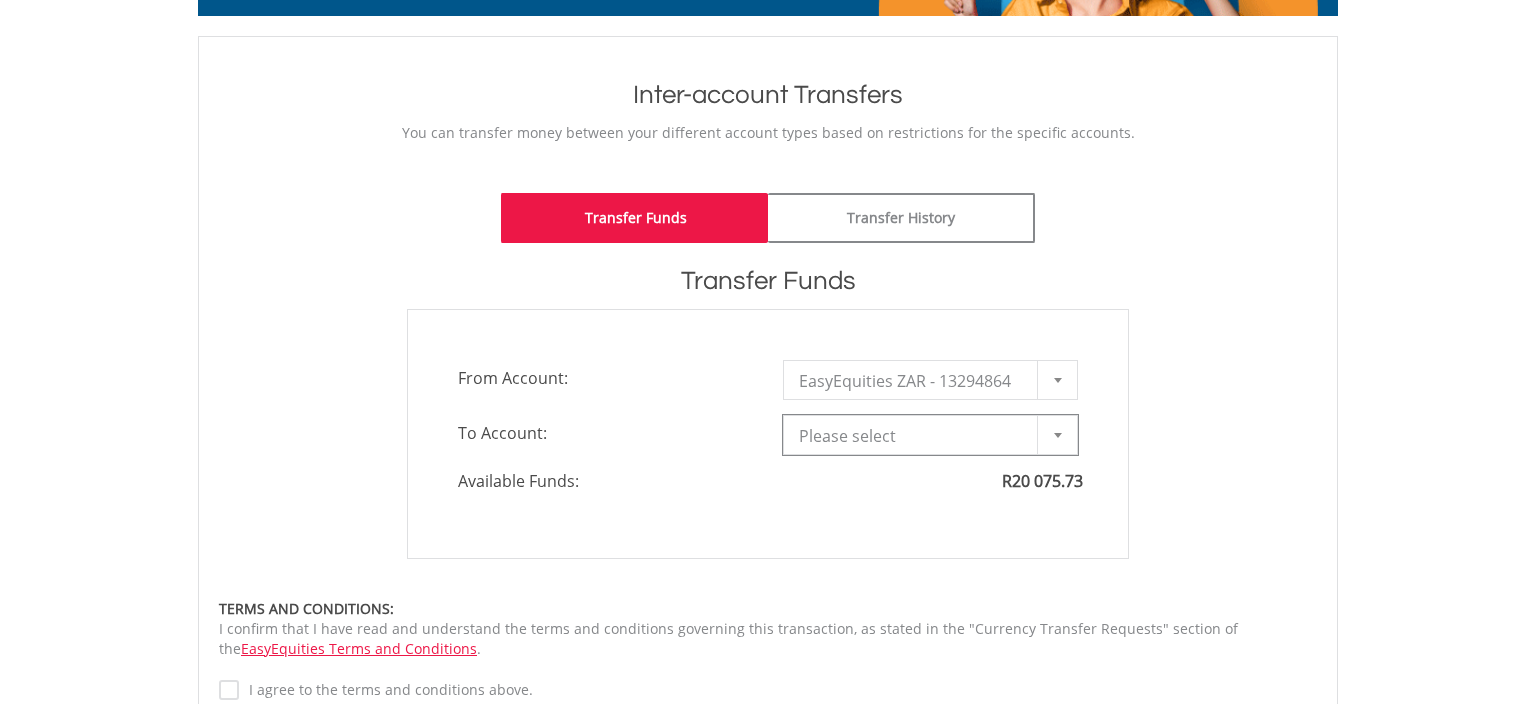 click at bounding box center [1058, 435] 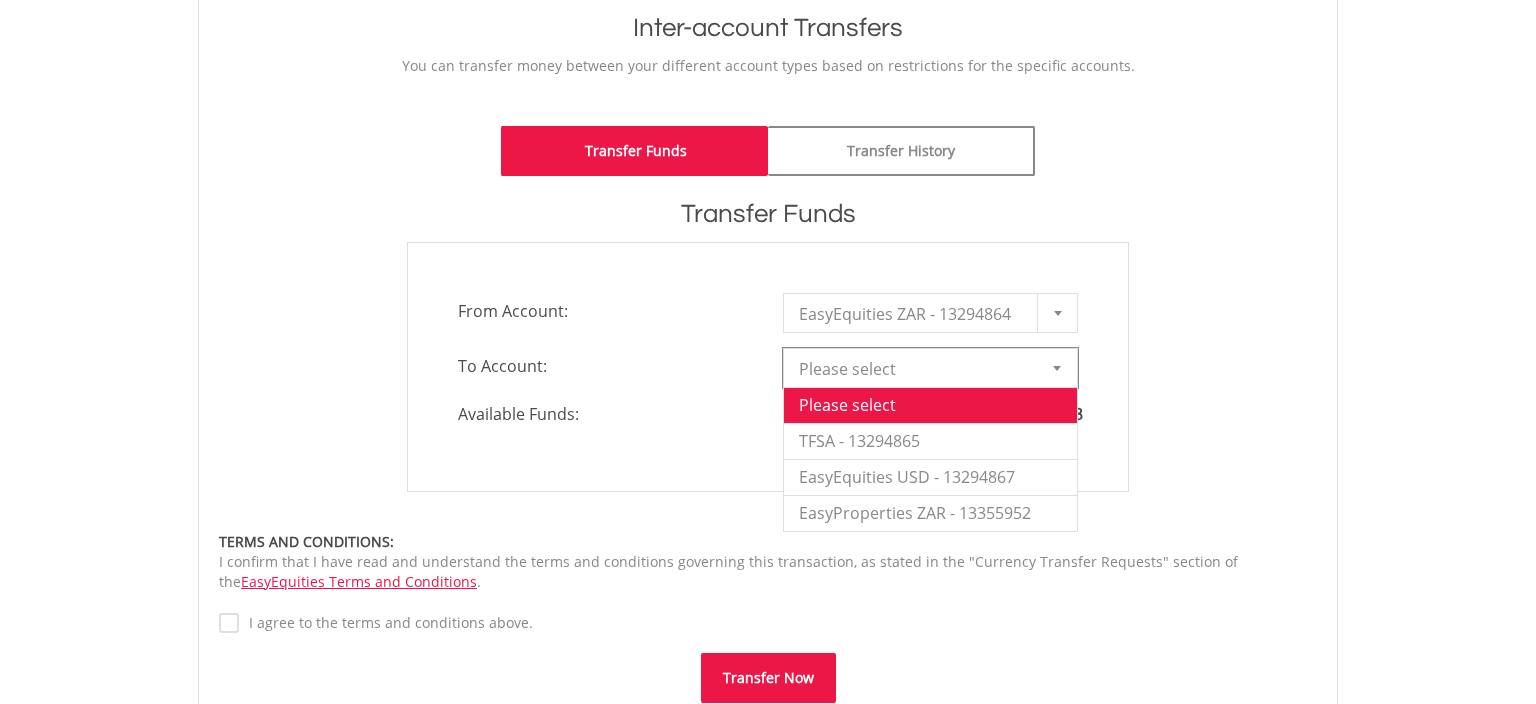 scroll, scrollTop: 316, scrollLeft: 0, axis: vertical 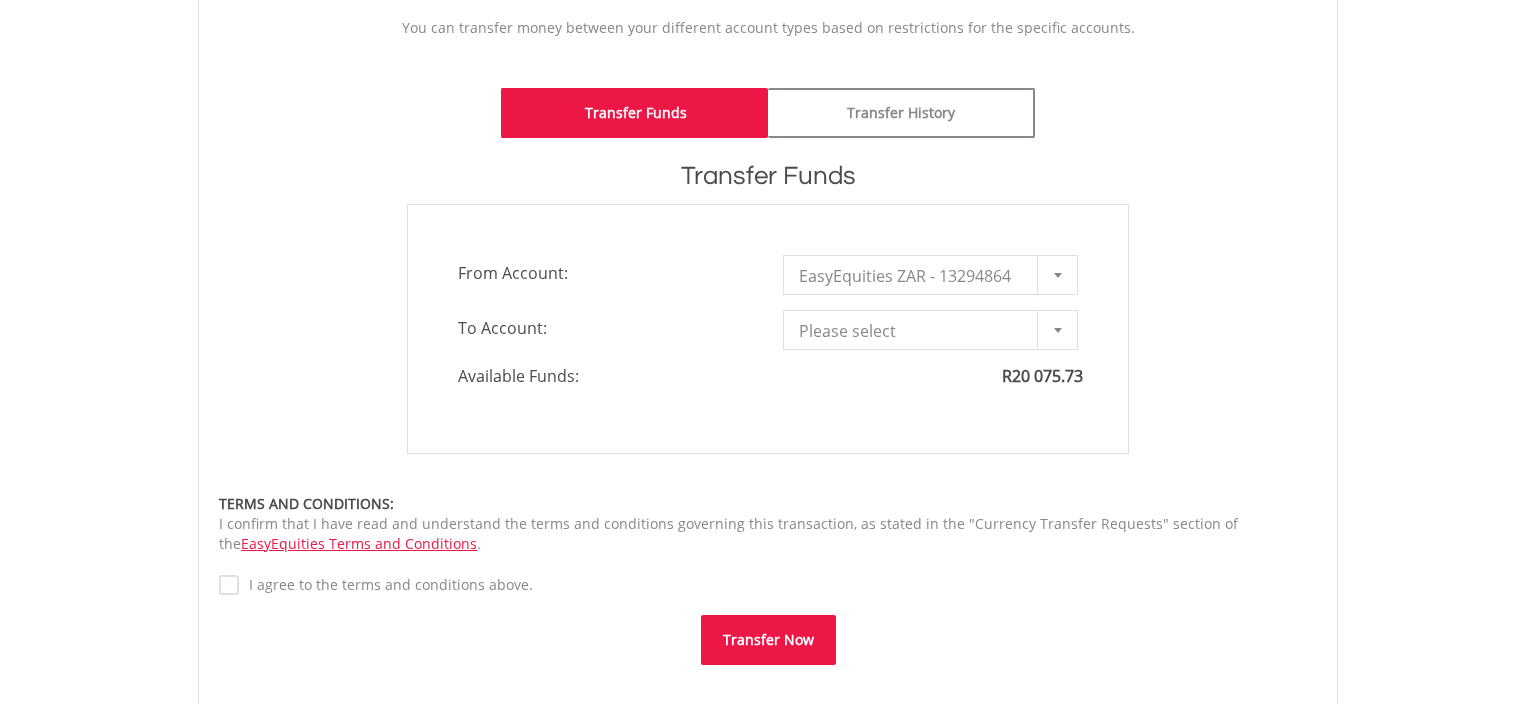 click on "**********" at bounding box center [768, 329] 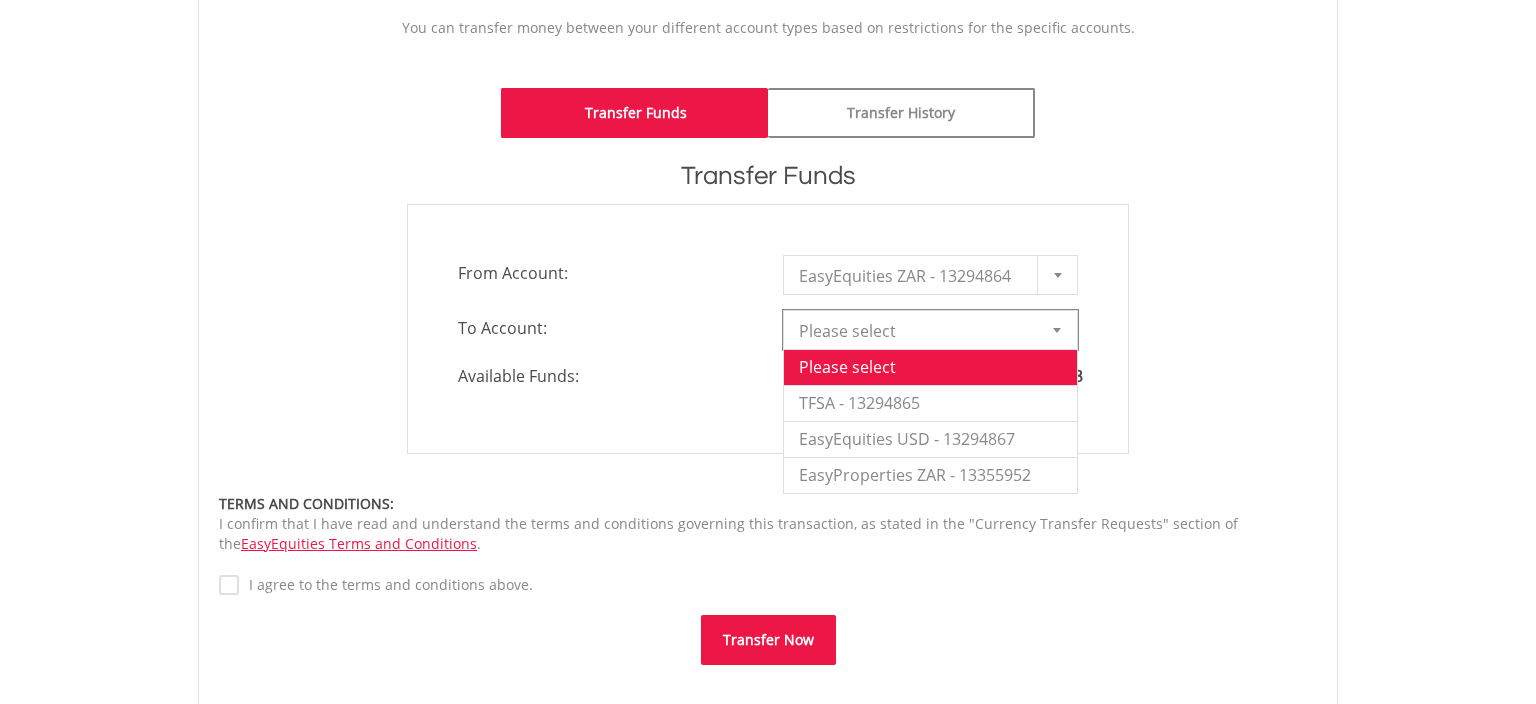 click at bounding box center (1057, 330) 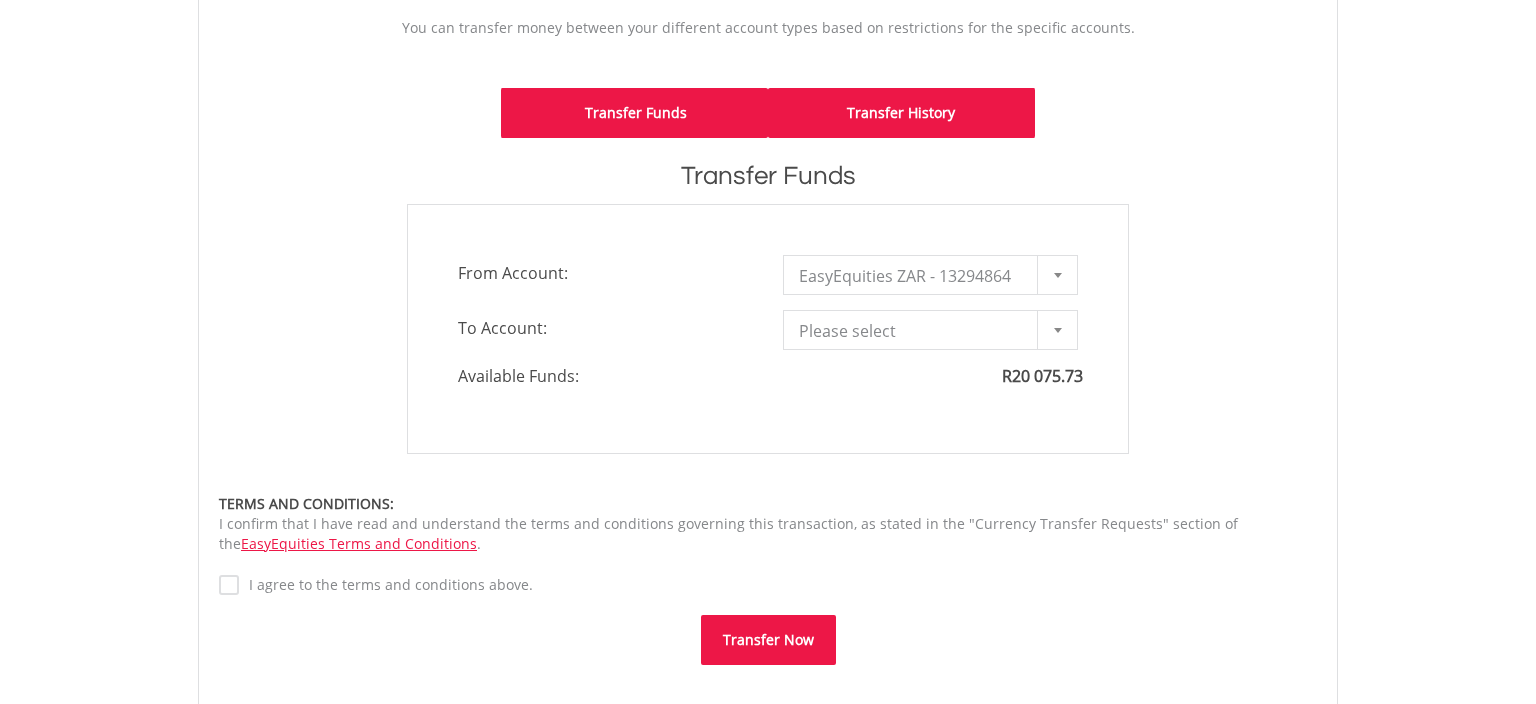 click on "Transfer History" at bounding box center (901, 113) 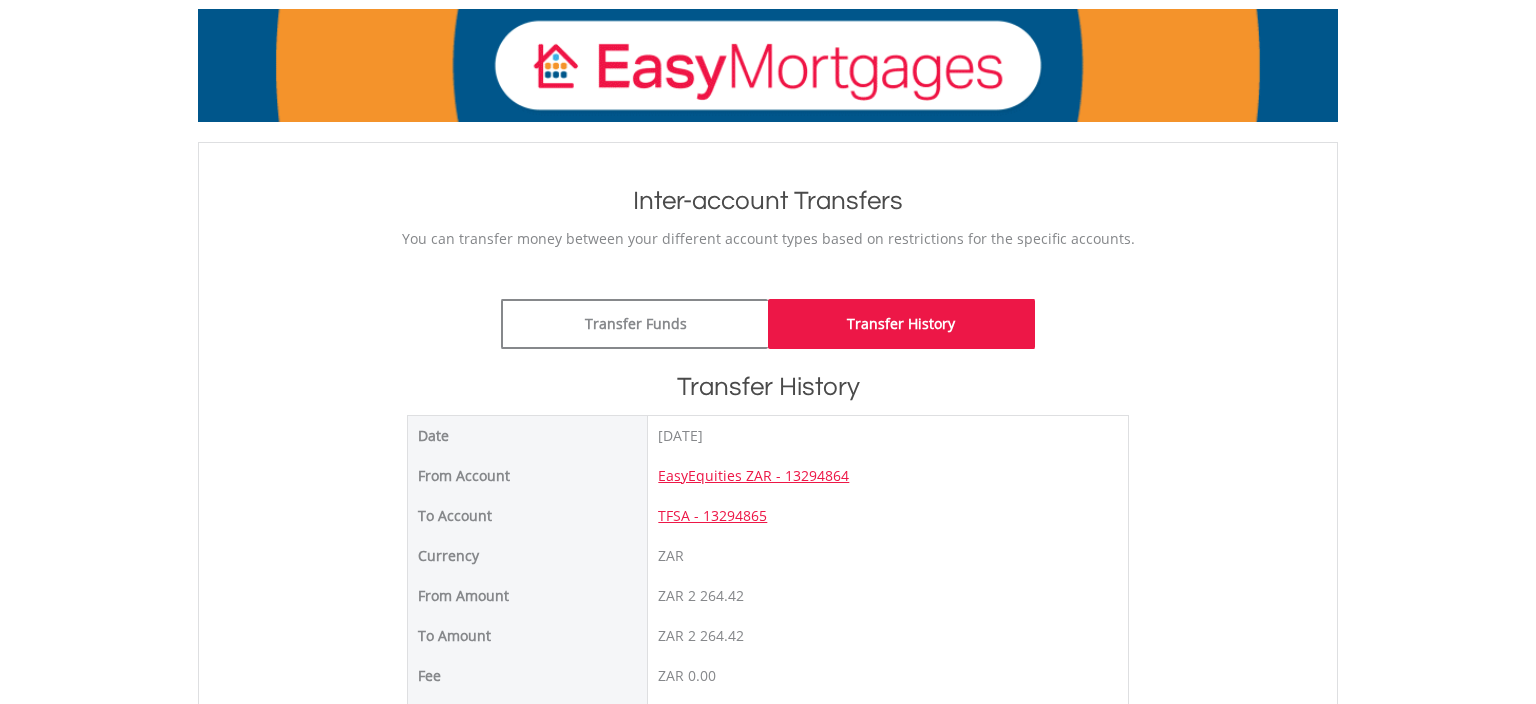 scroll, scrollTop: 0, scrollLeft: 0, axis: both 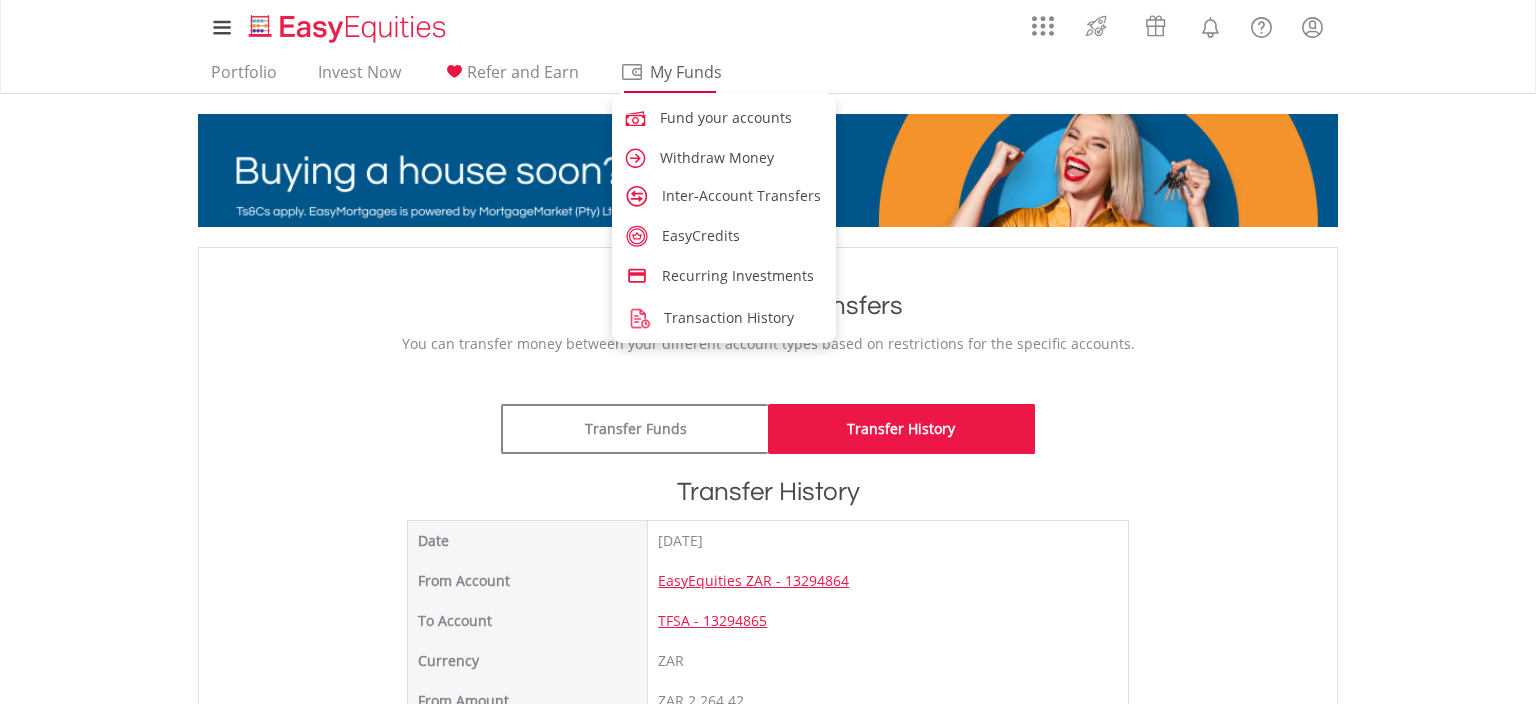 click on "My Funds" at bounding box center (685, 72) 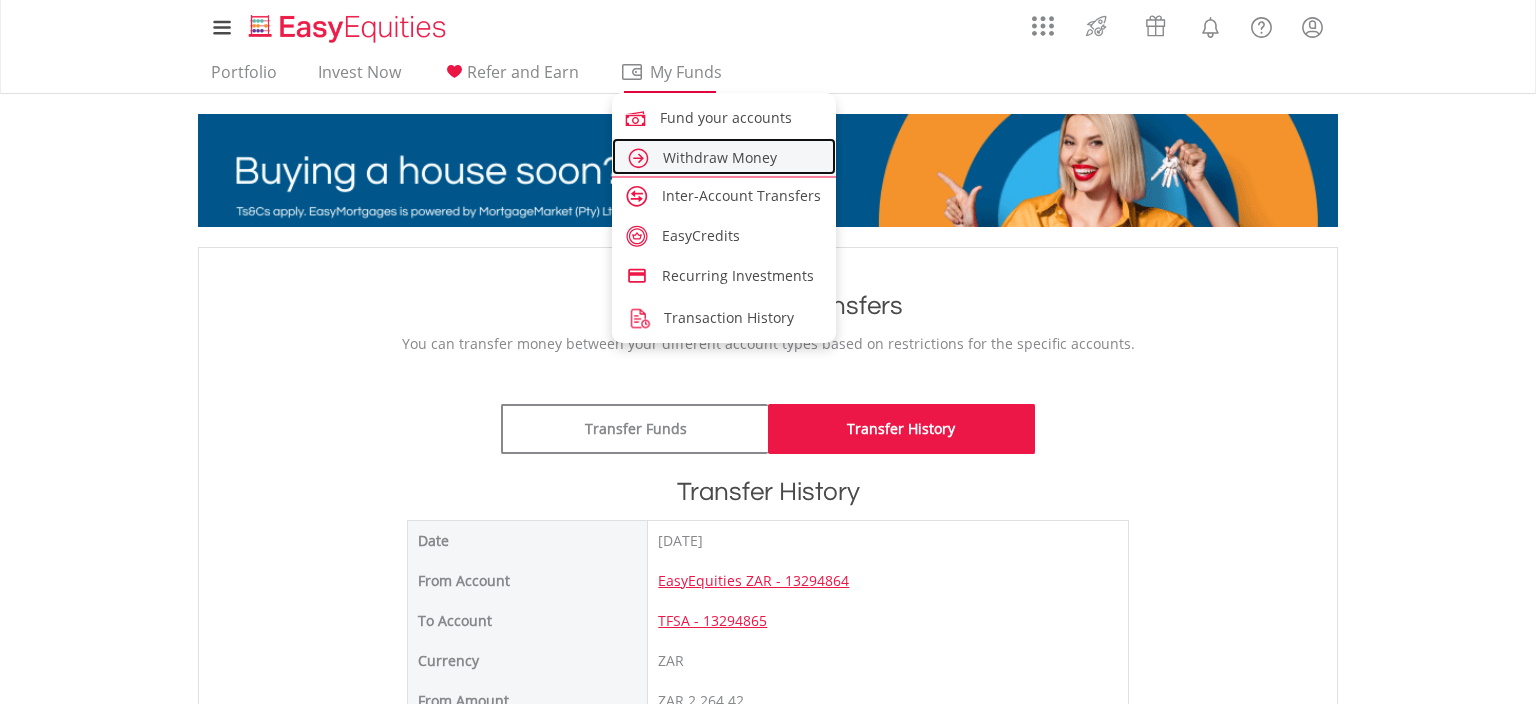 click on "Withdraw Money" at bounding box center [720, 157] 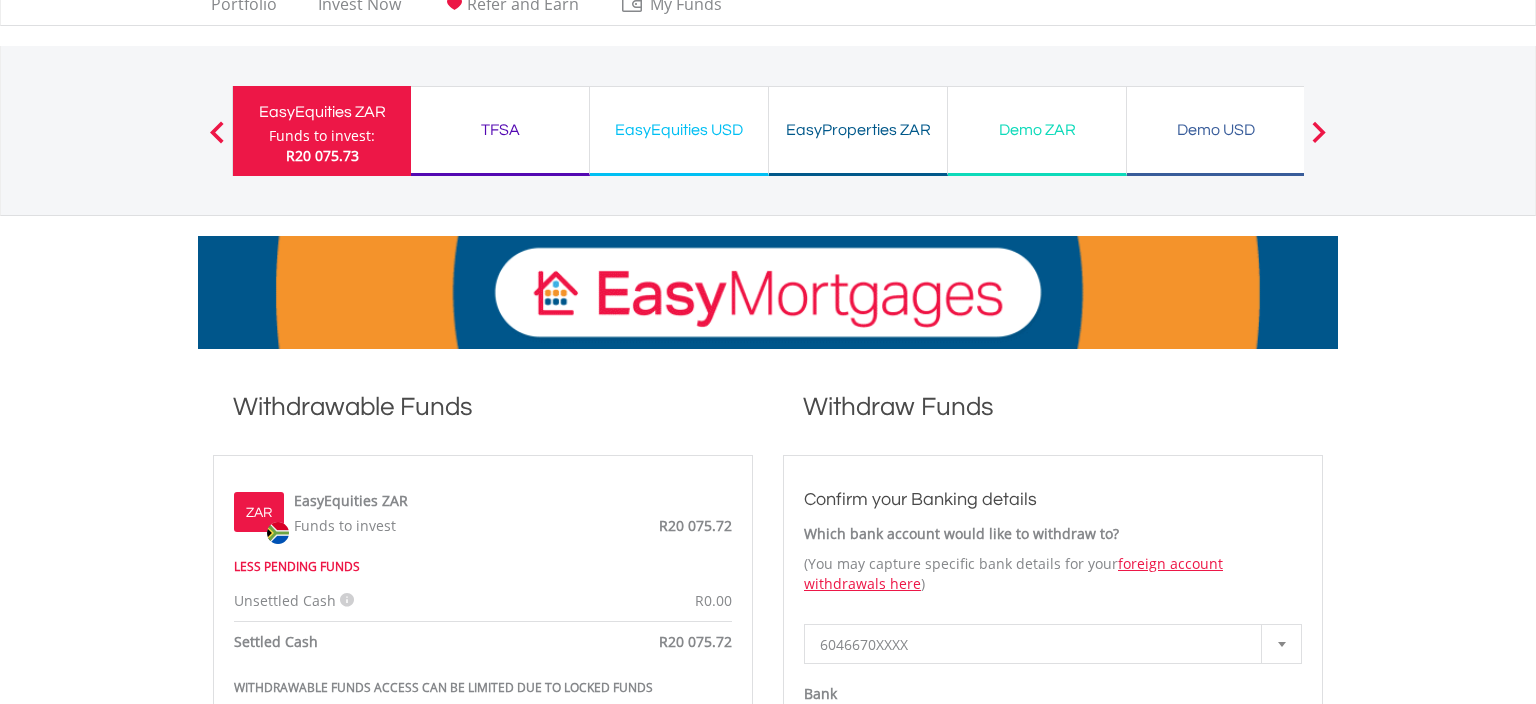 scroll, scrollTop: 105, scrollLeft: 0, axis: vertical 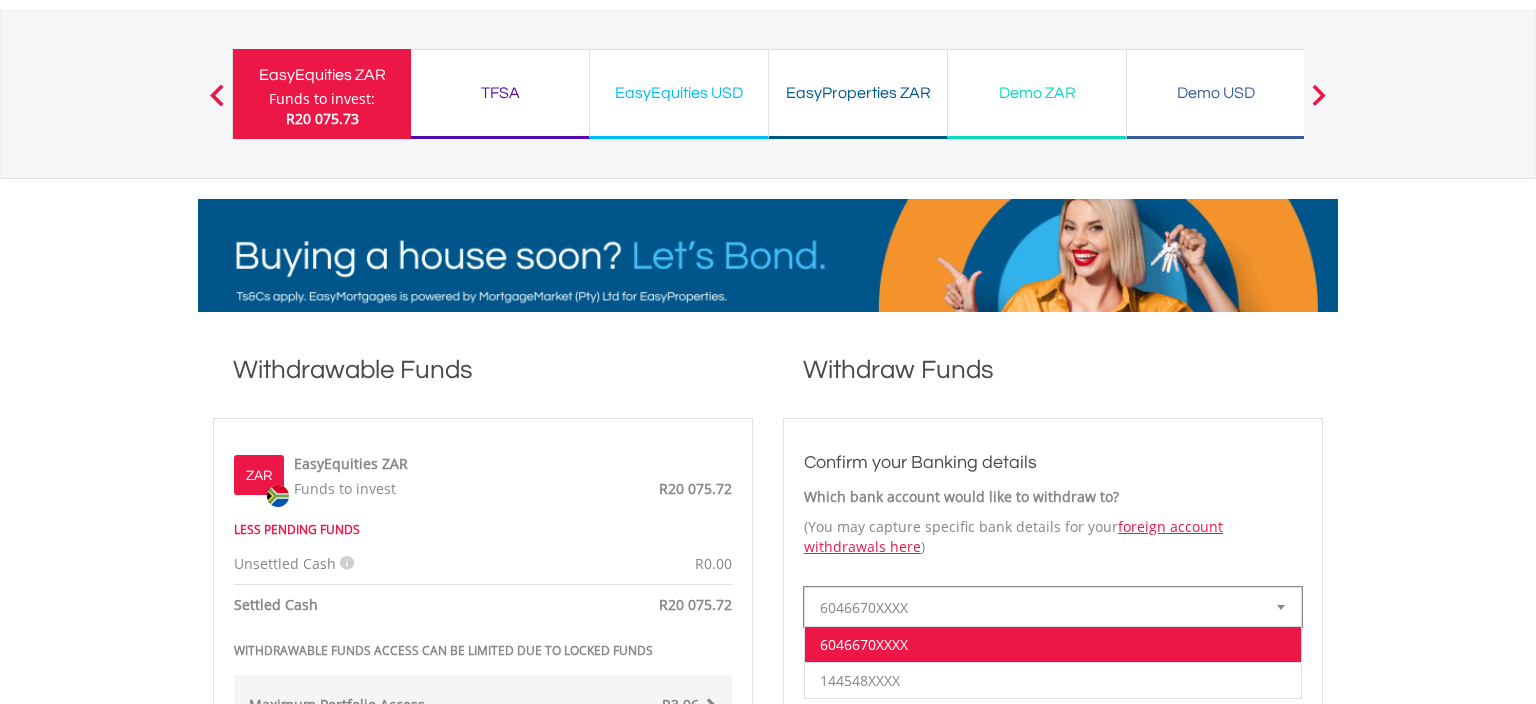 click at bounding box center (1281, 607) 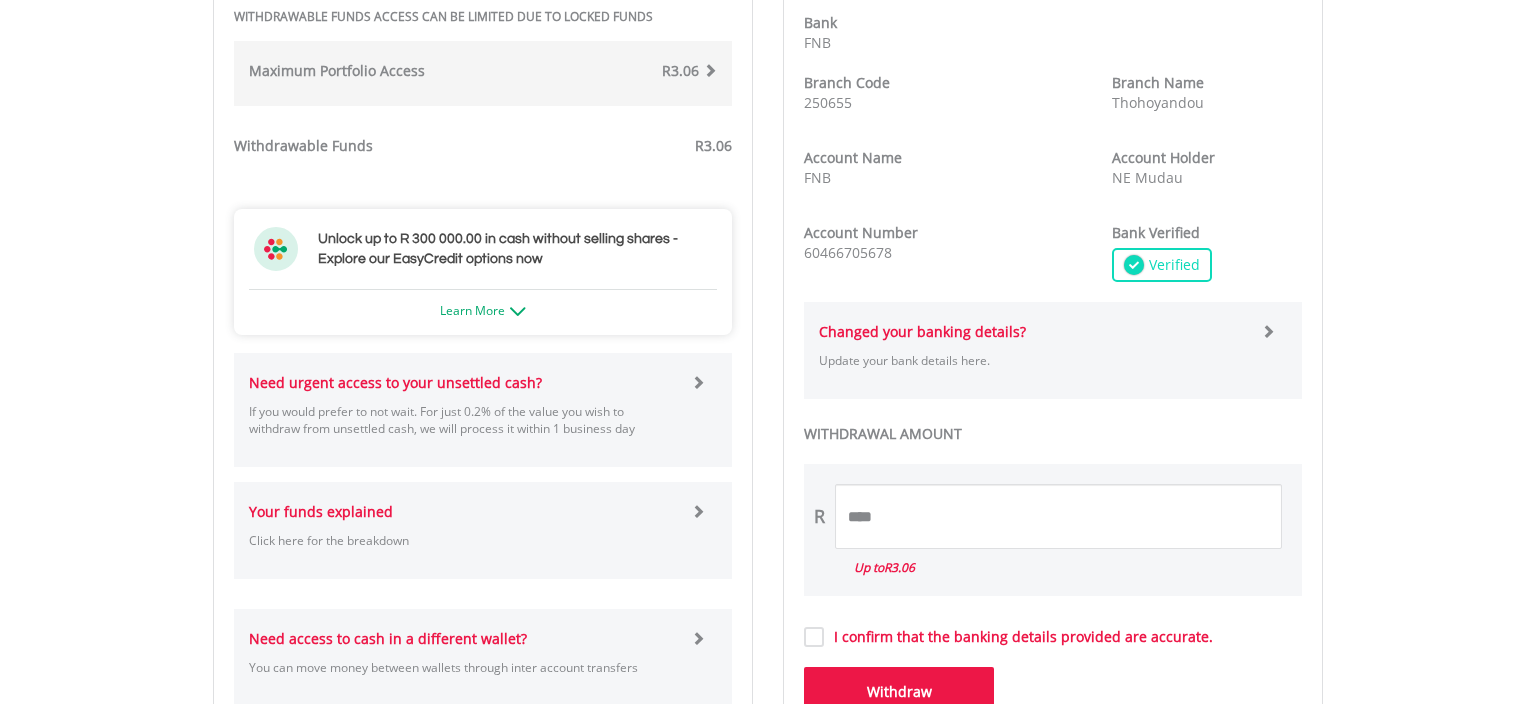 scroll, scrollTop: 105, scrollLeft: 0, axis: vertical 